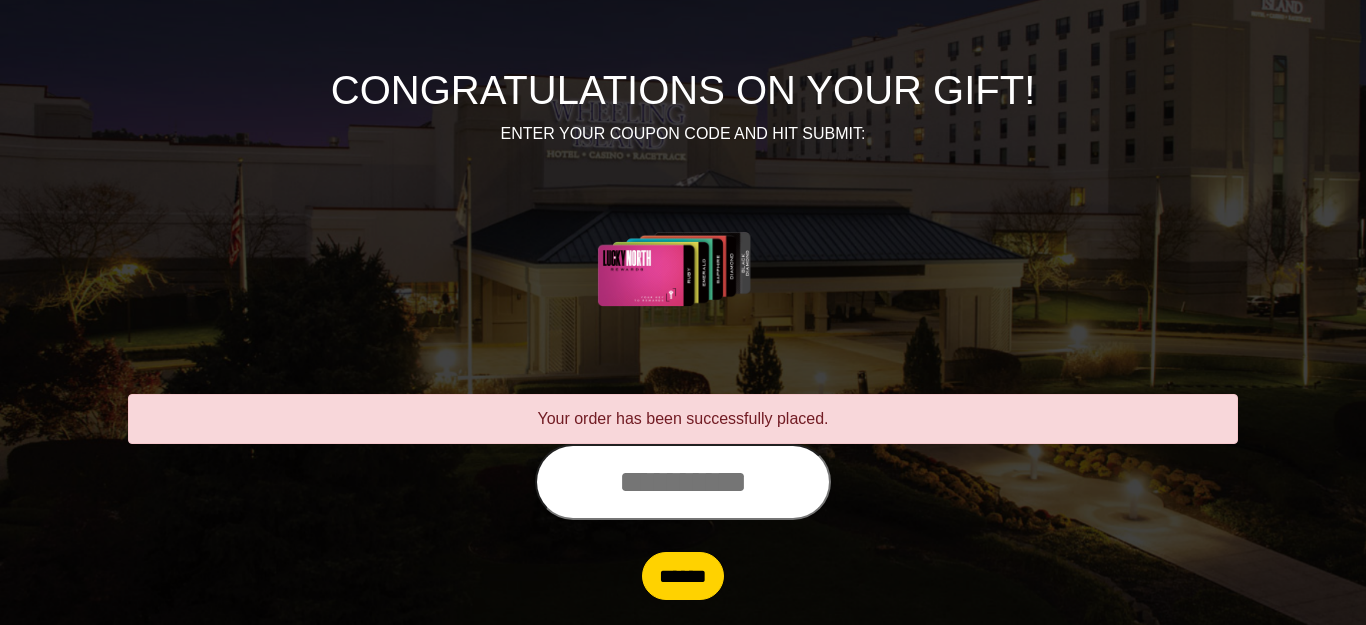 scroll, scrollTop: 194, scrollLeft: 0, axis: vertical 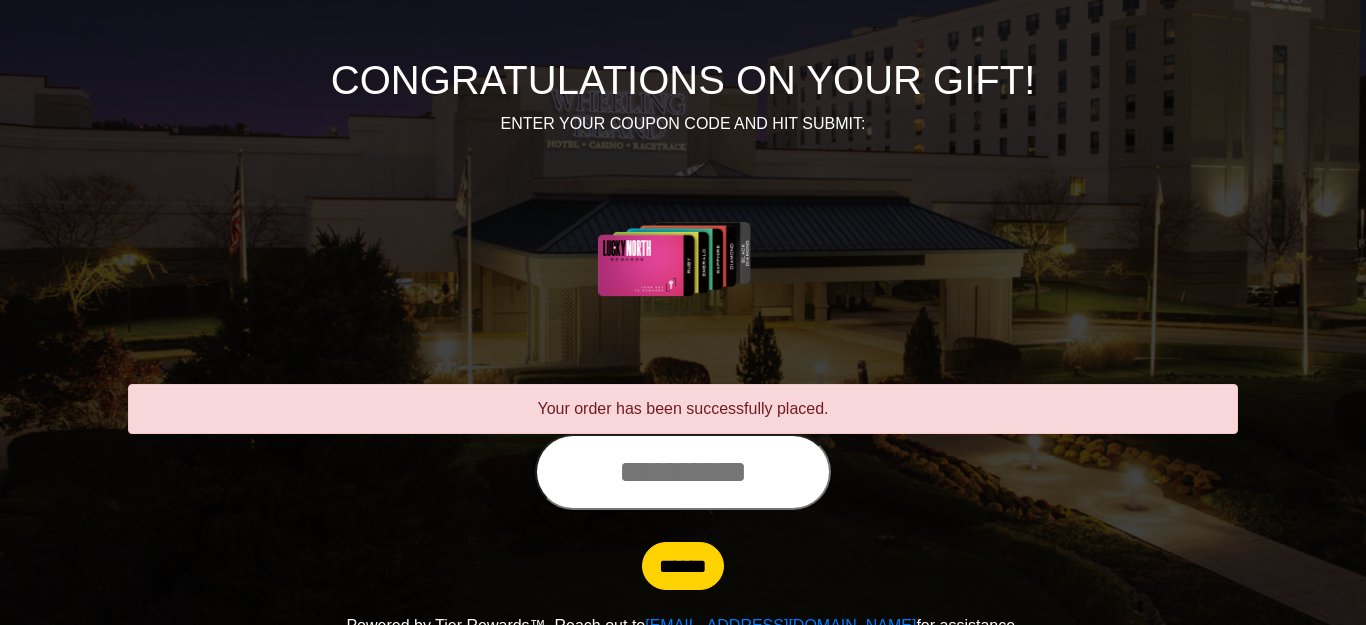 click at bounding box center (683, 472) 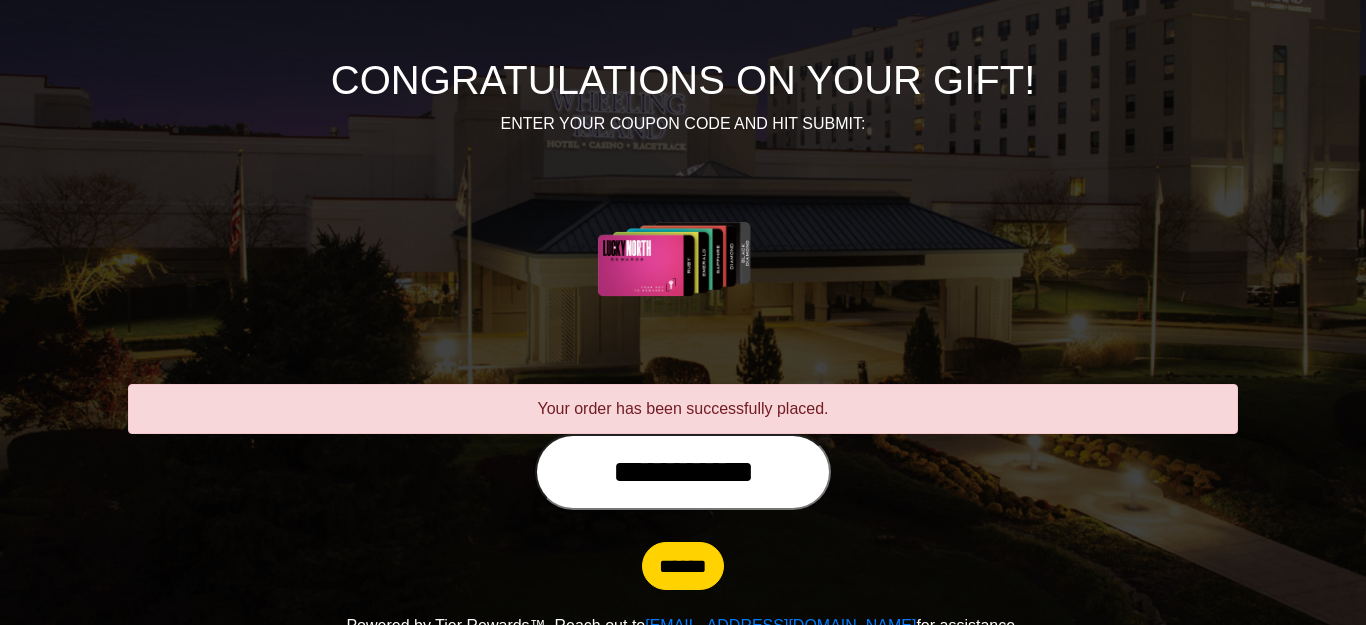 type on "**********" 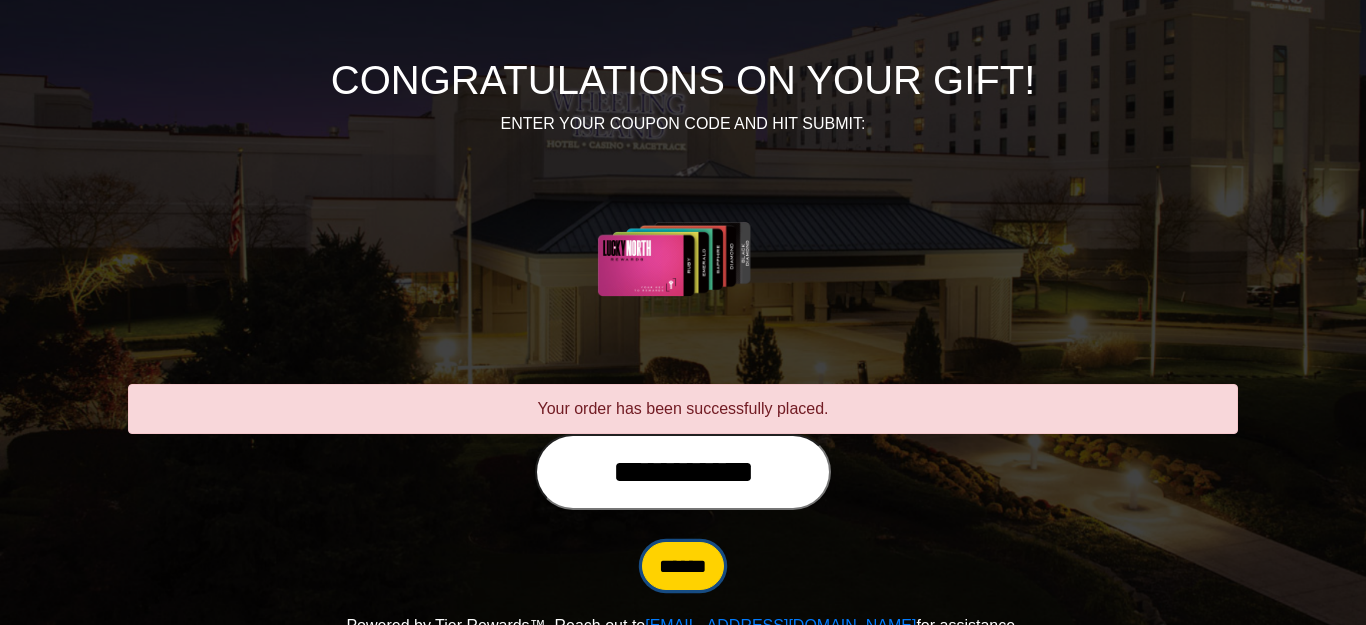 click on "******" at bounding box center (683, 566) 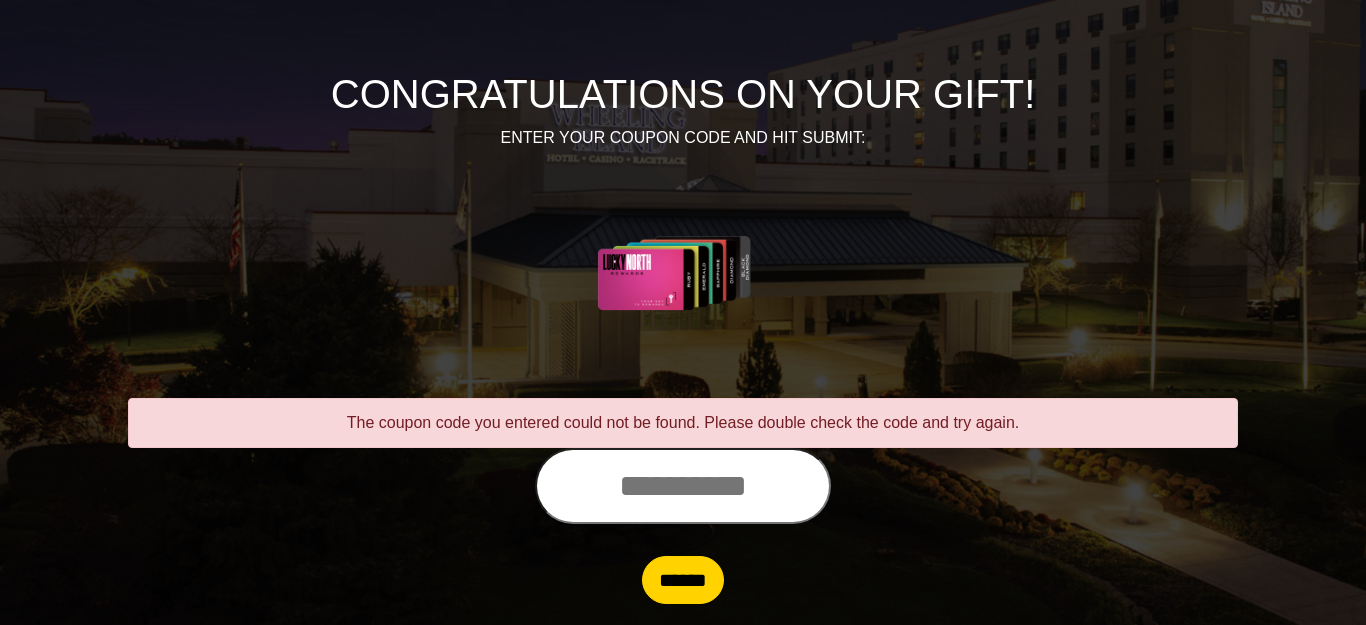 scroll, scrollTop: 207, scrollLeft: 0, axis: vertical 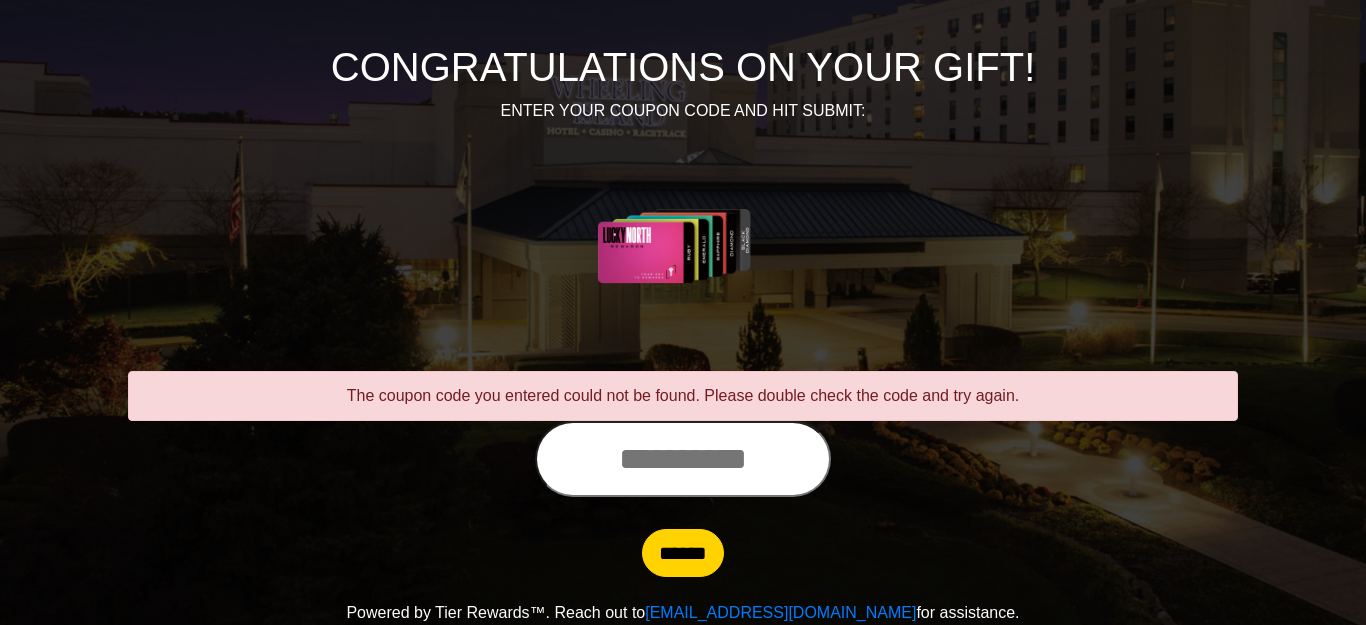 click at bounding box center (683, 459) 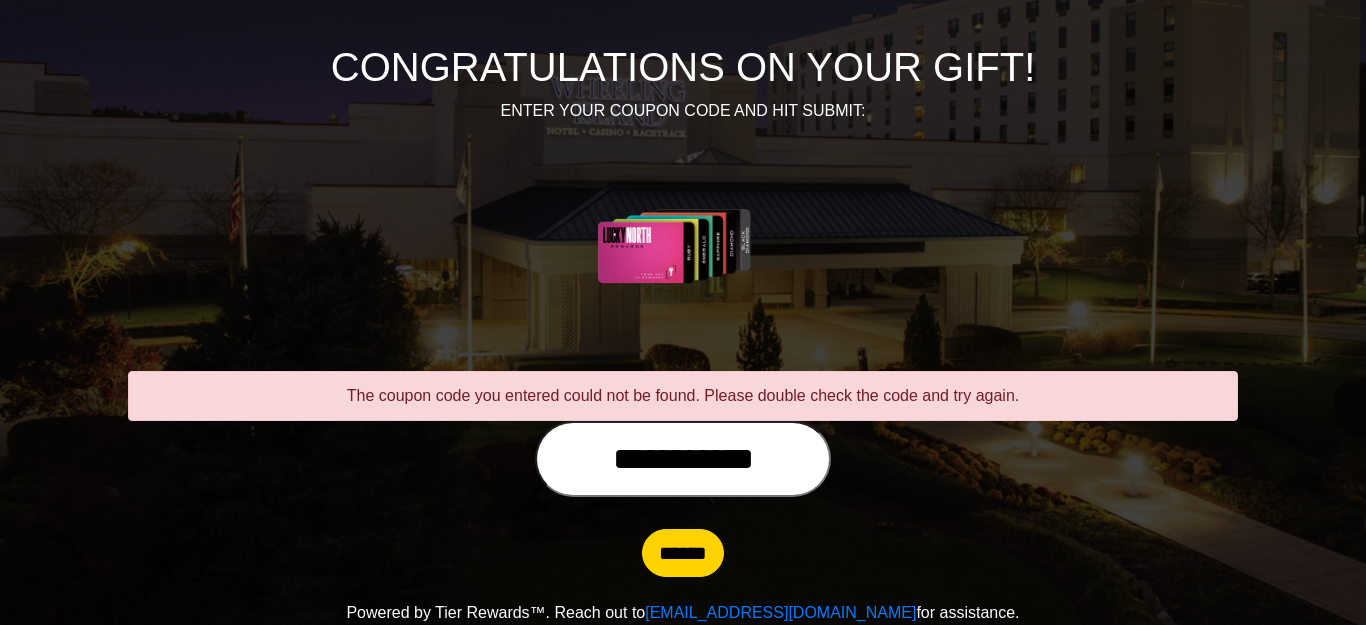type on "**********" 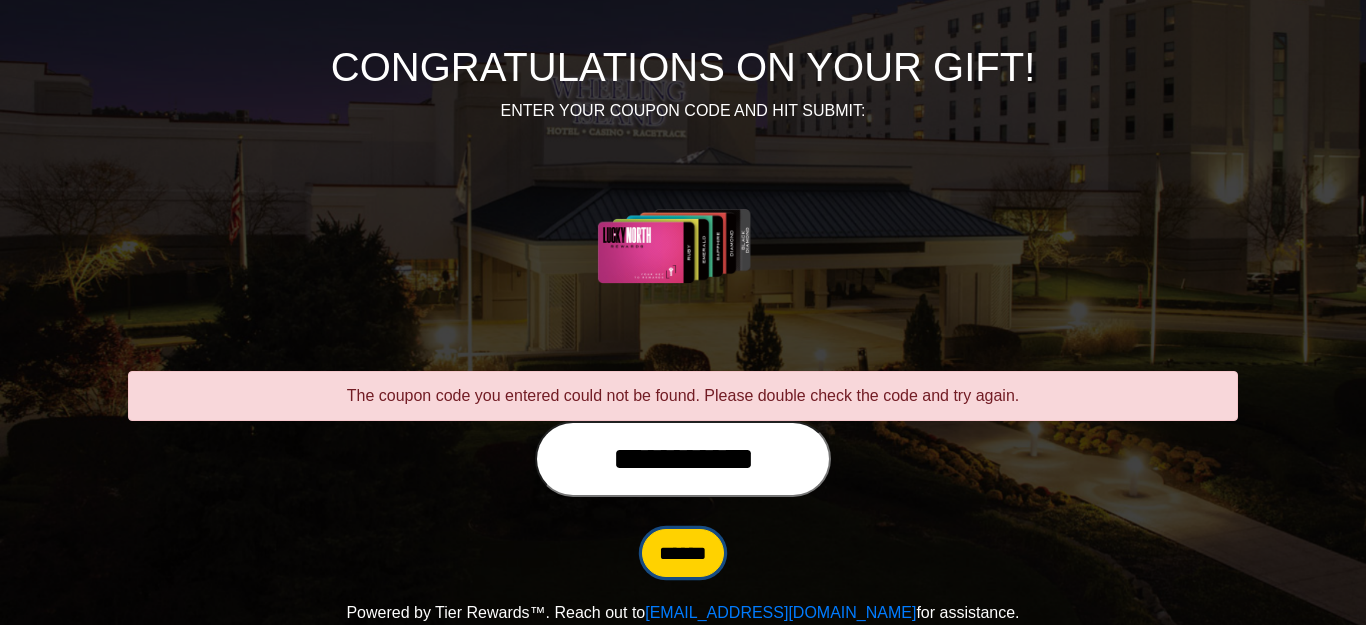 click on "******" at bounding box center (683, 553) 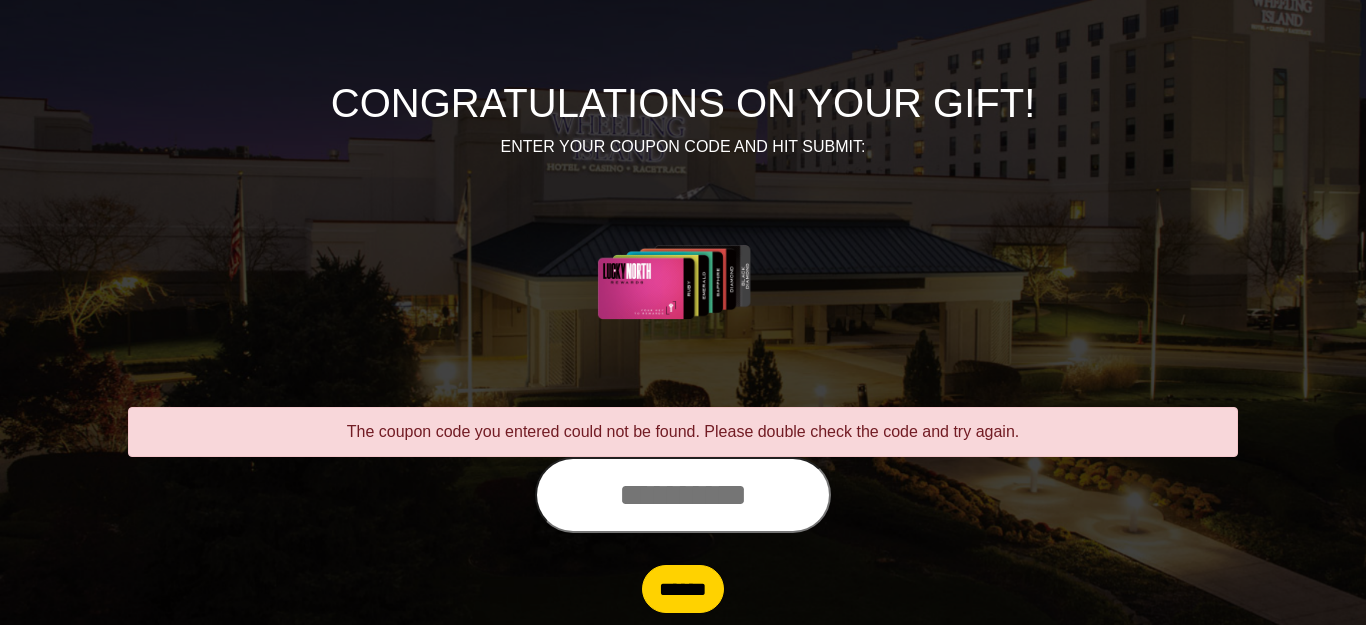 scroll, scrollTop: 207, scrollLeft: 0, axis: vertical 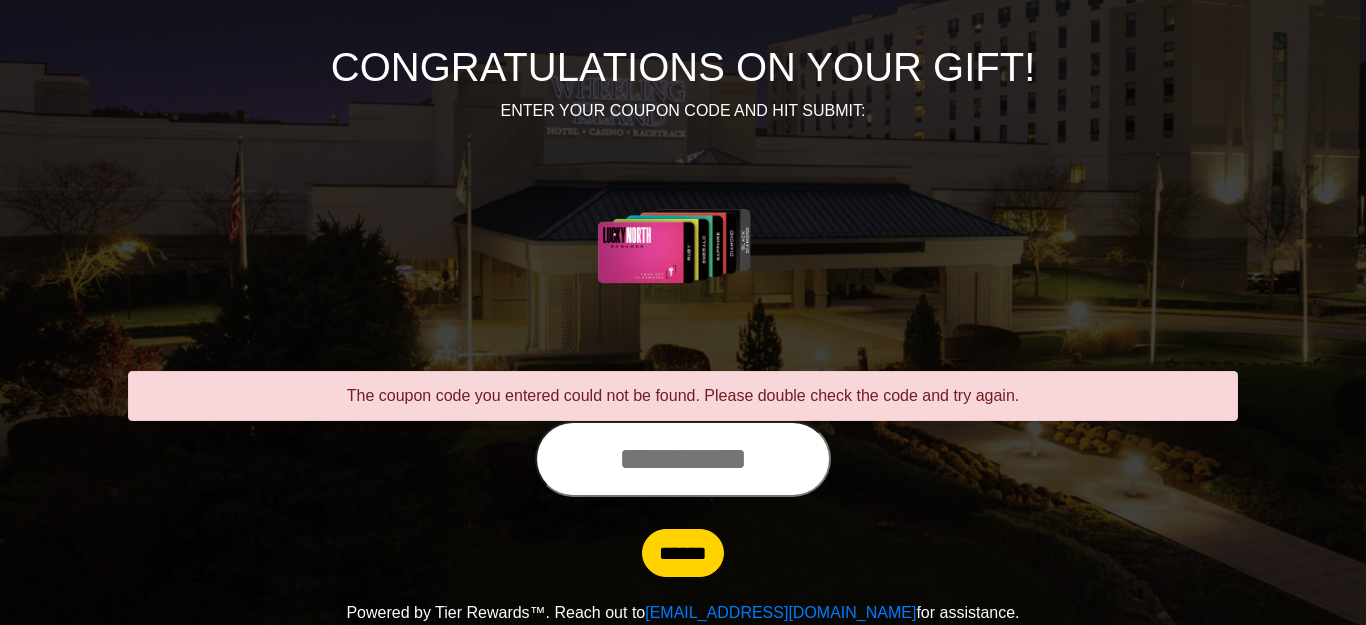 click at bounding box center [683, 459] 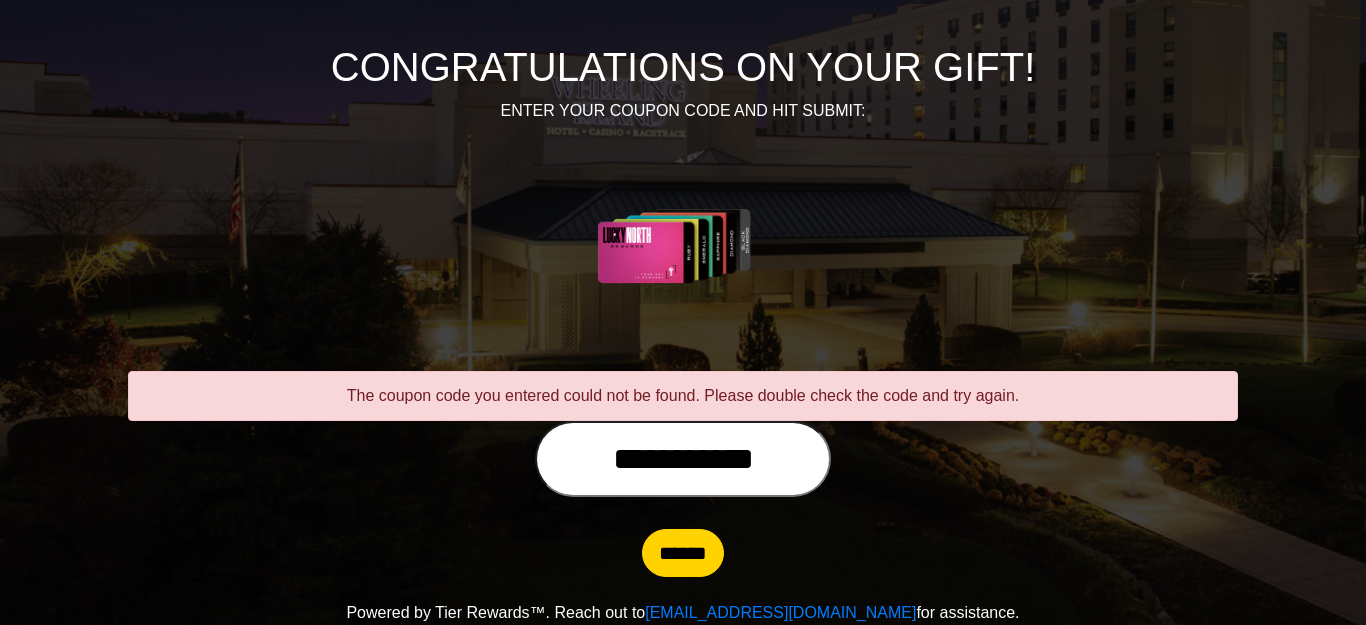 type on "**********" 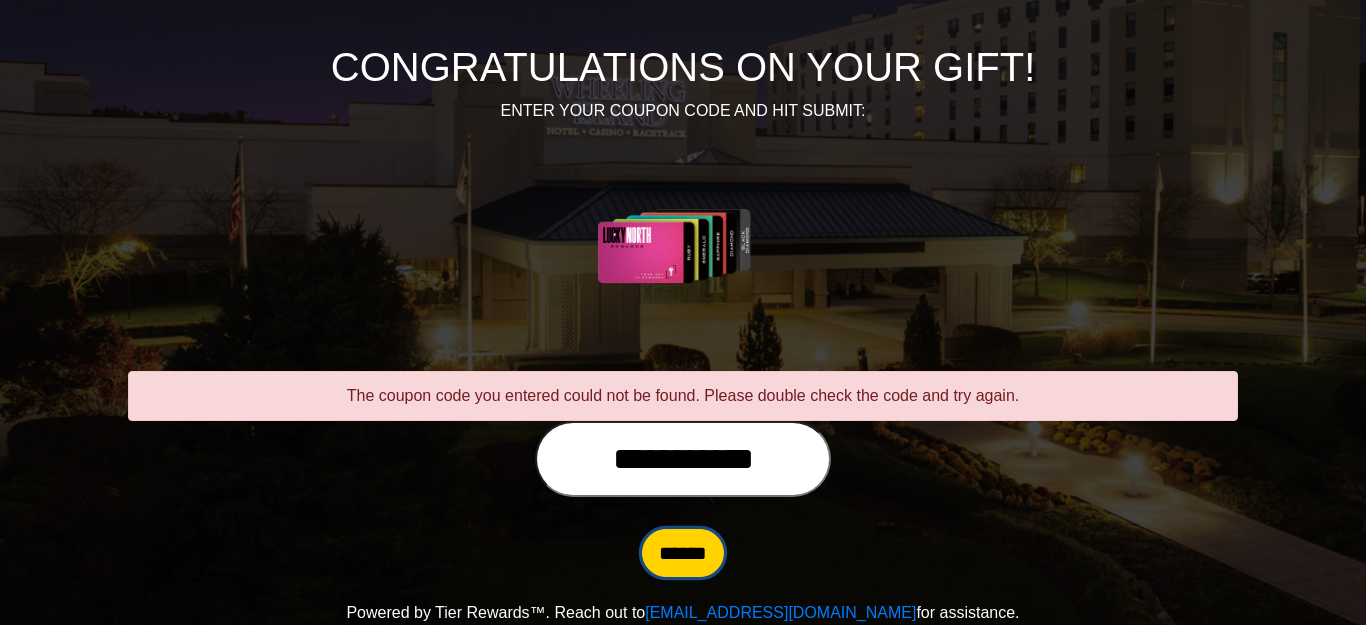 click on "******" at bounding box center [683, 553] 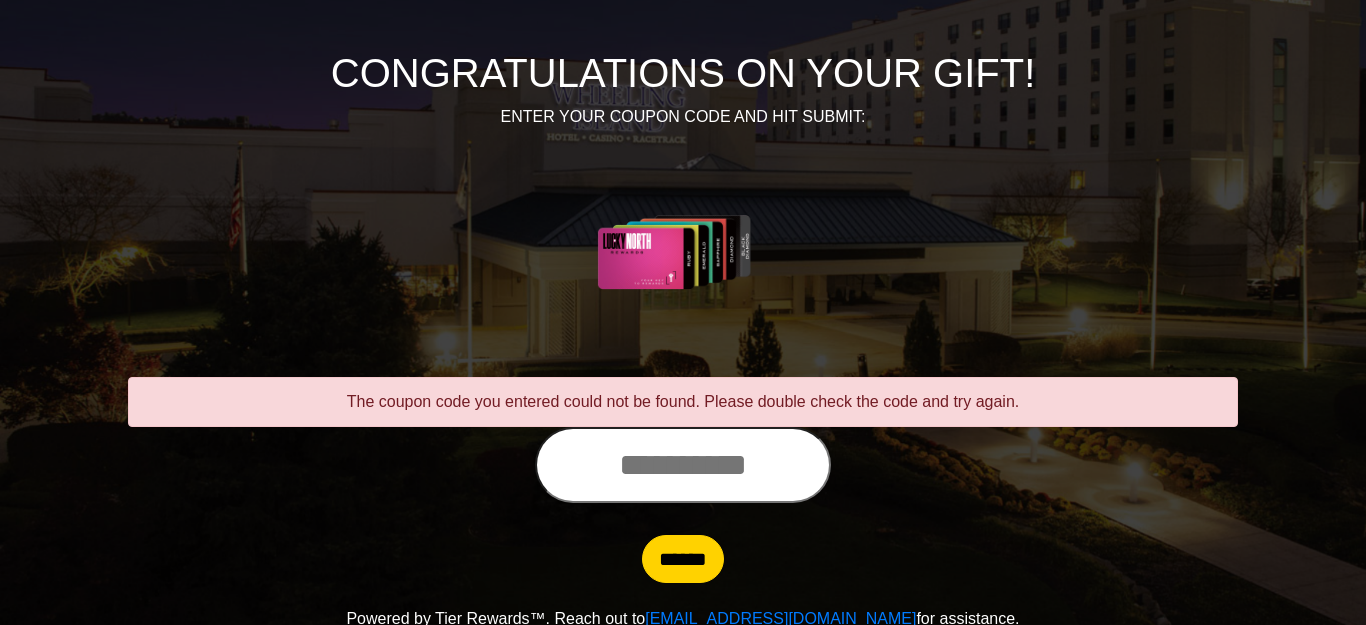 scroll, scrollTop: 207, scrollLeft: 0, axis: vertical 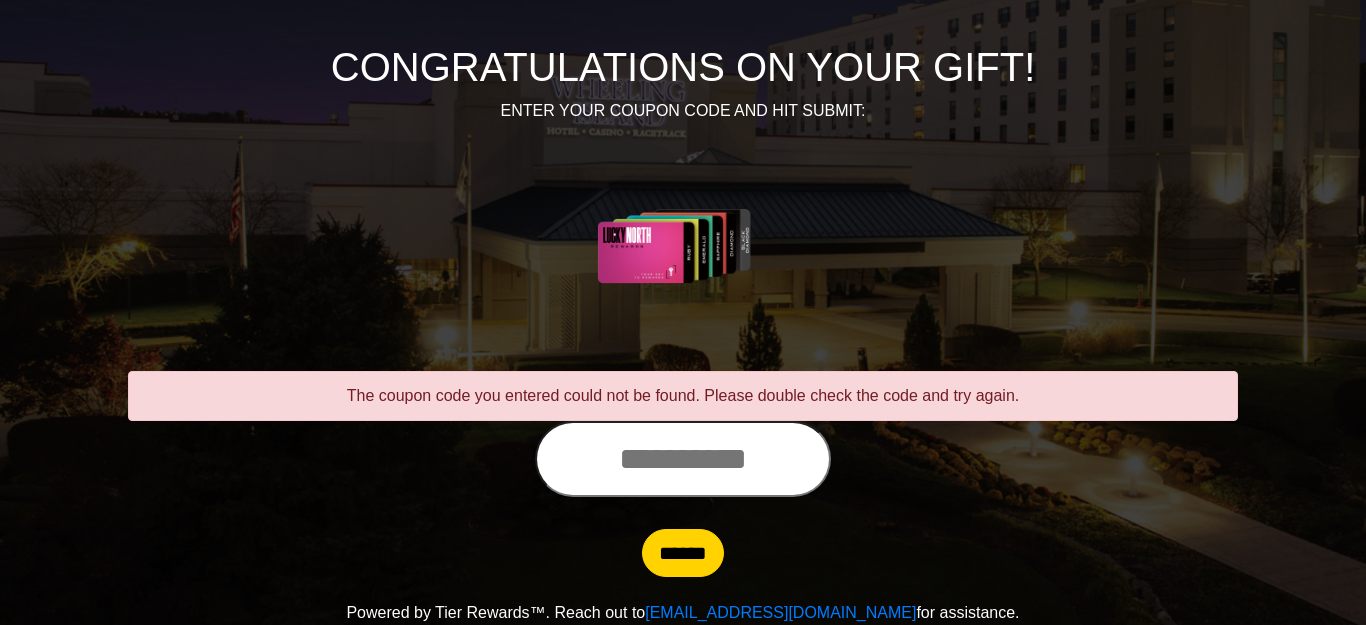 click at bounding box center (683, 459) 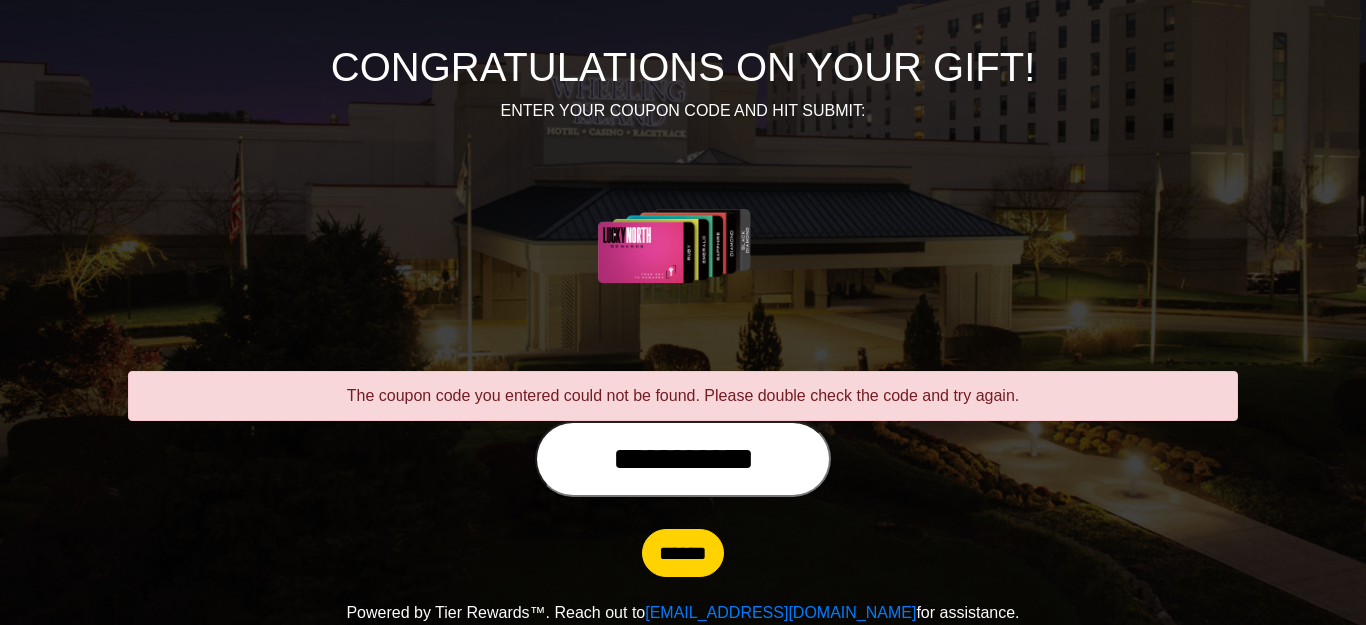 type on "**********" 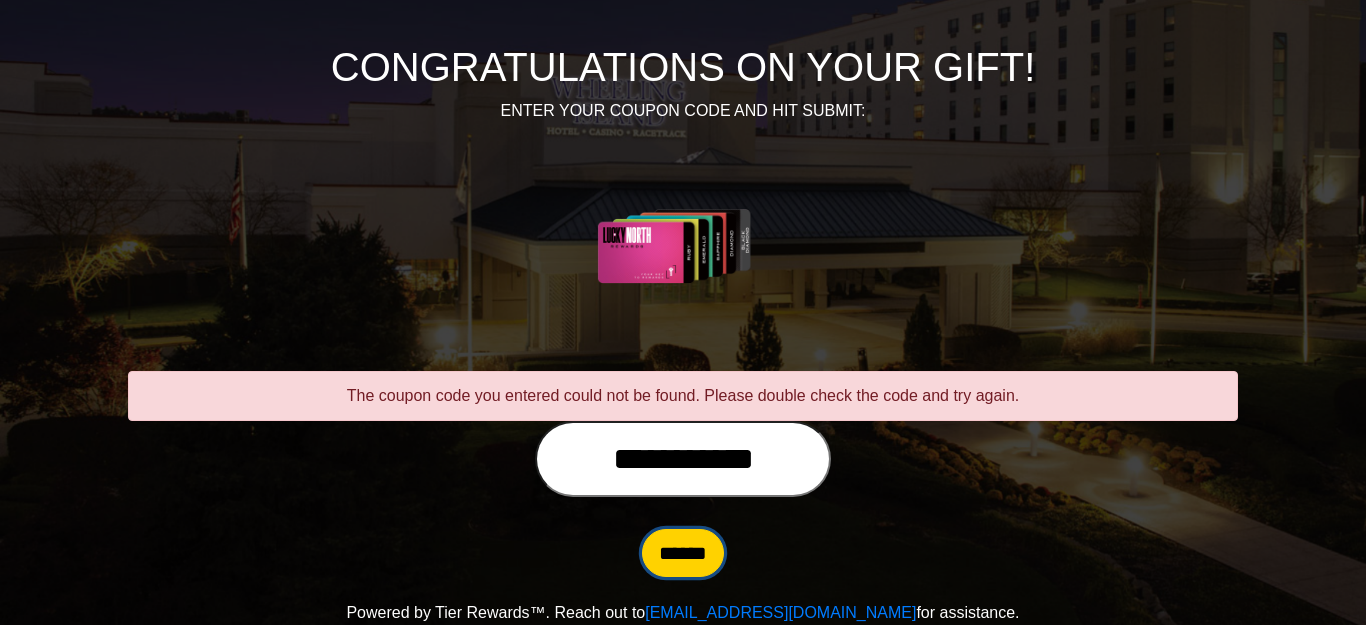 click on "******" at bounding box center (683, 553) 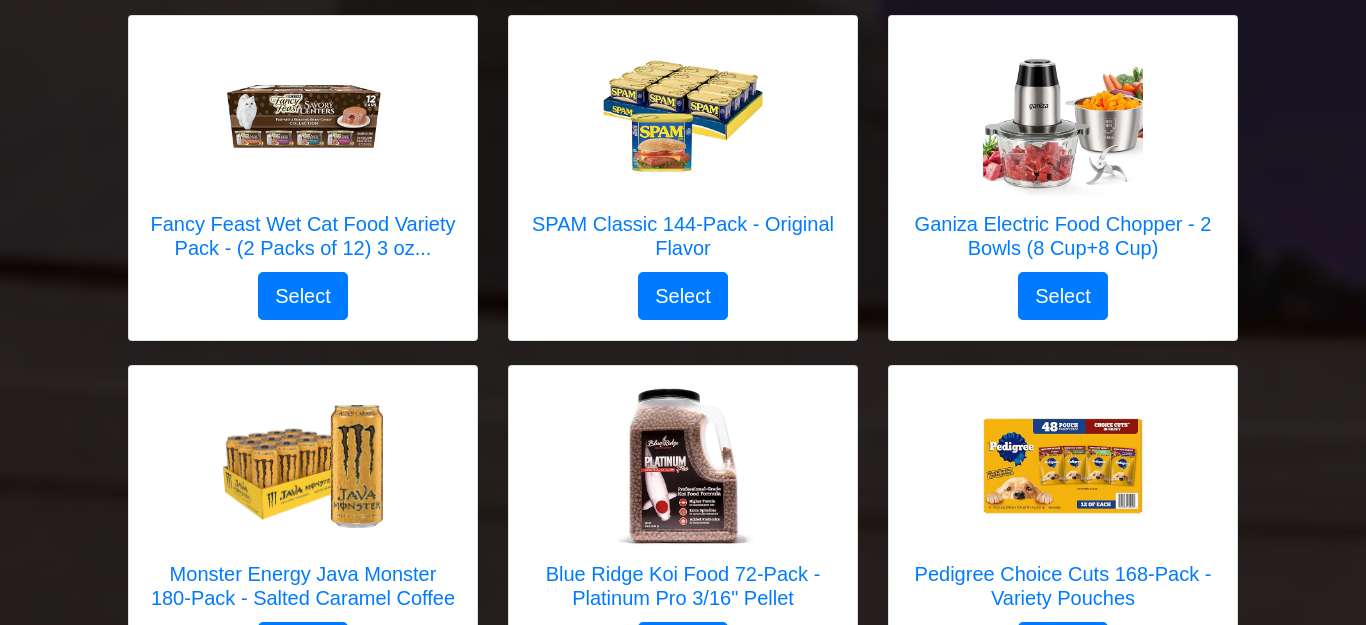scroll, scrollTop: 2865, scrollLeft: 0, axis: vertical 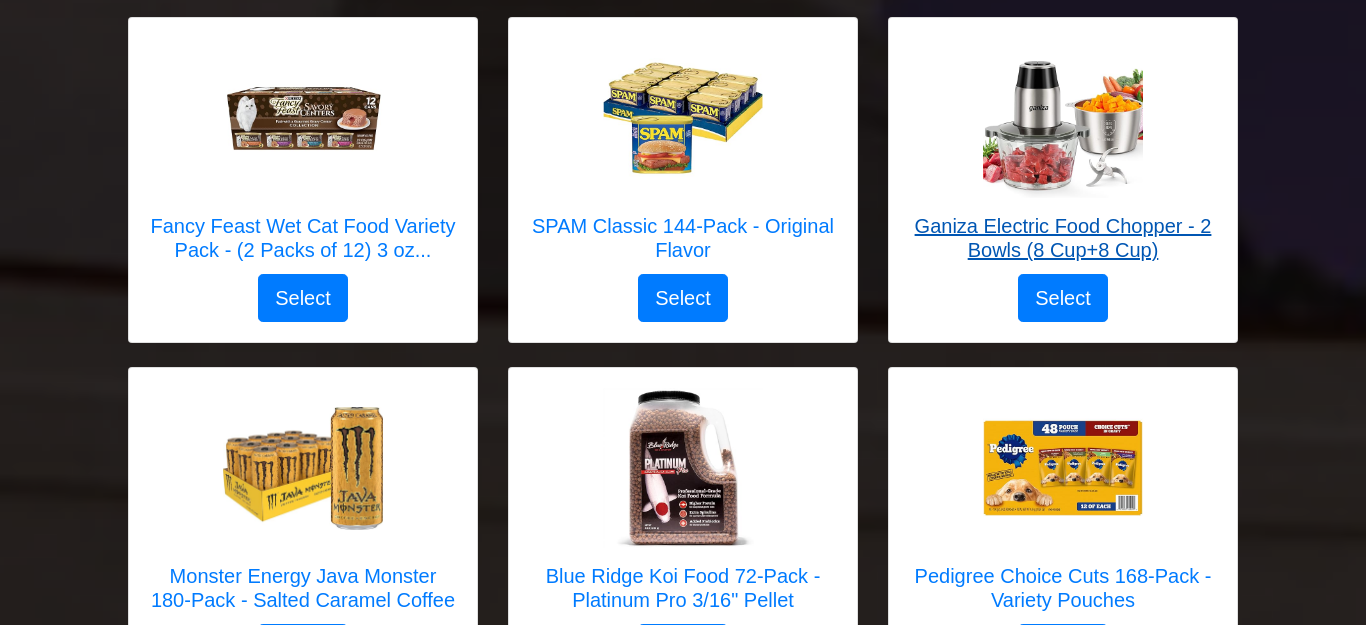 click at bounding box center (1063, 118) 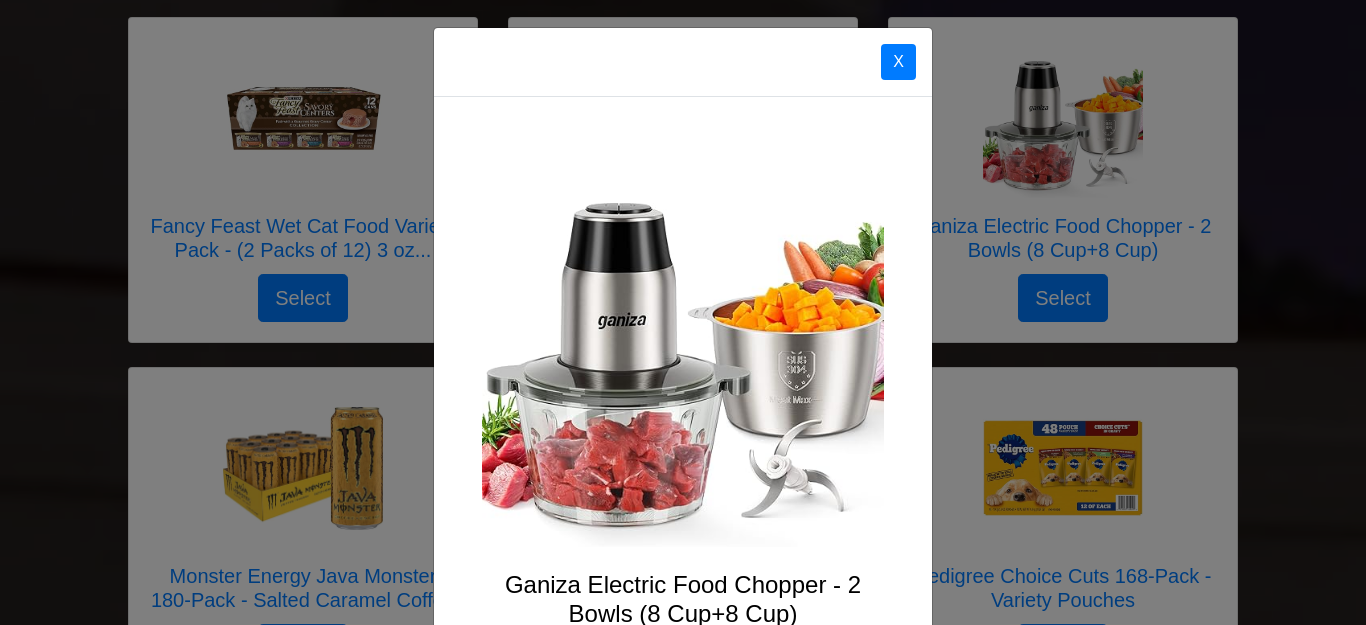 scroll, scrollTop: 0, scrollLeft: 0, axis: both 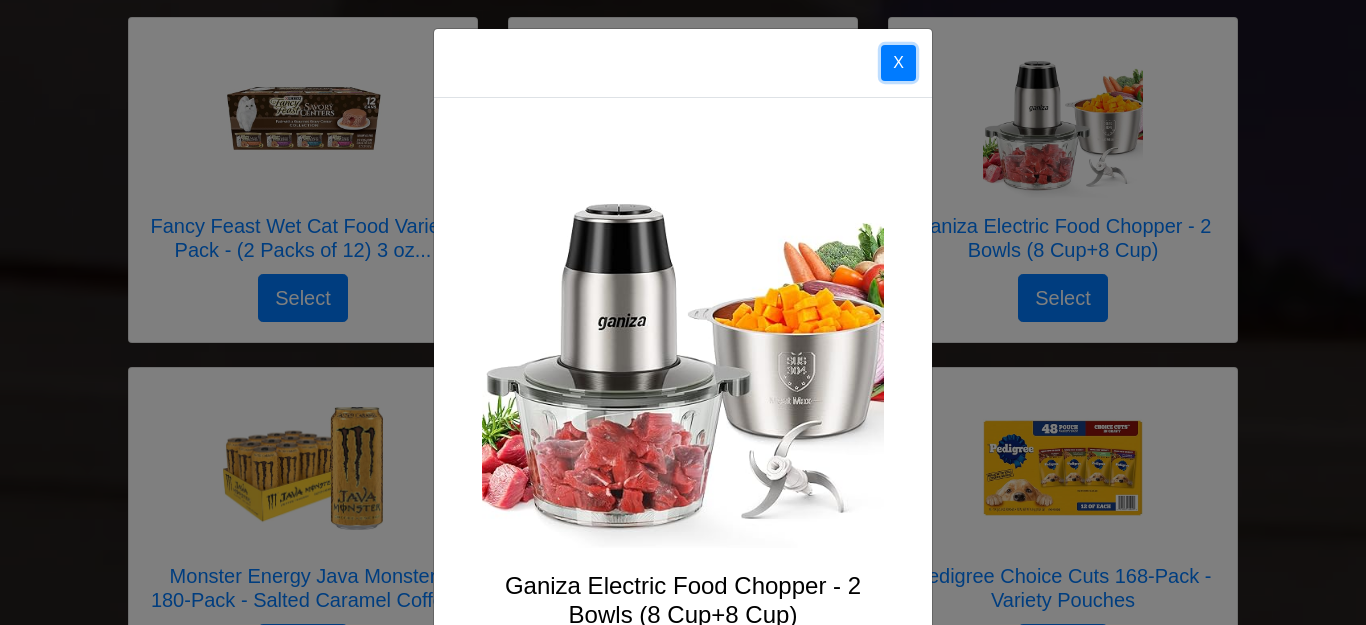 click on "X" at bounding box center [898, 63] 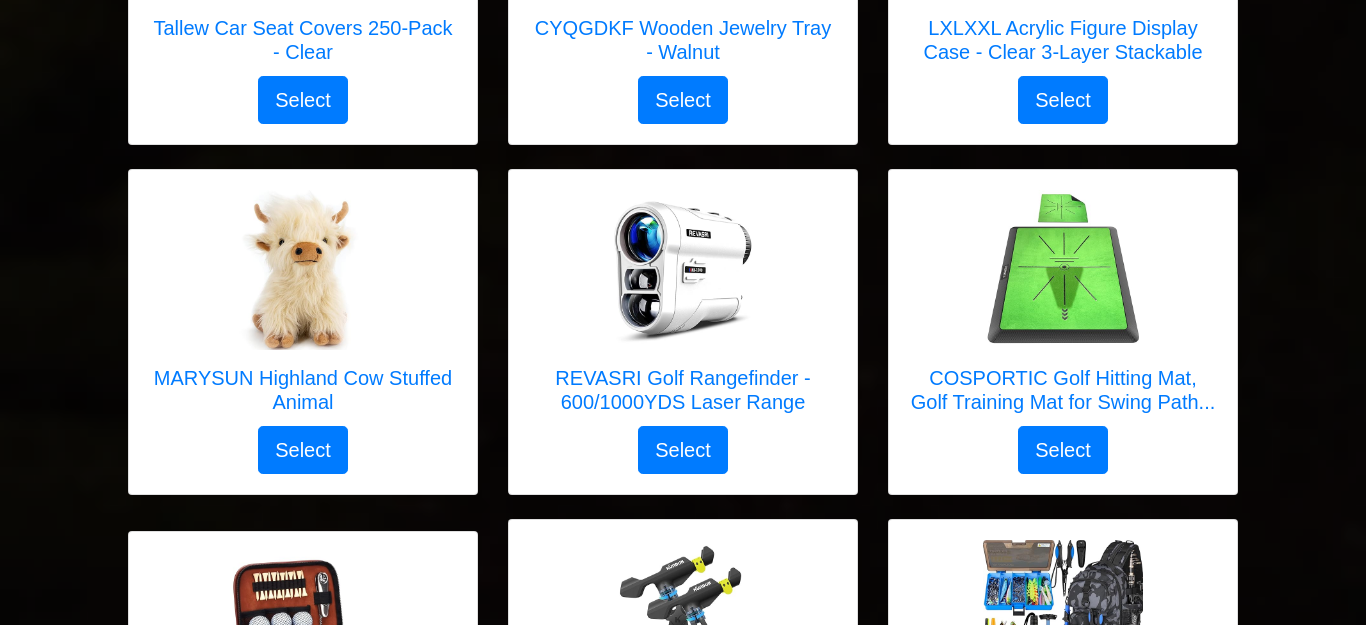 scroll, scrollTop: 6478, scrollLeft: 0, axis: vertical 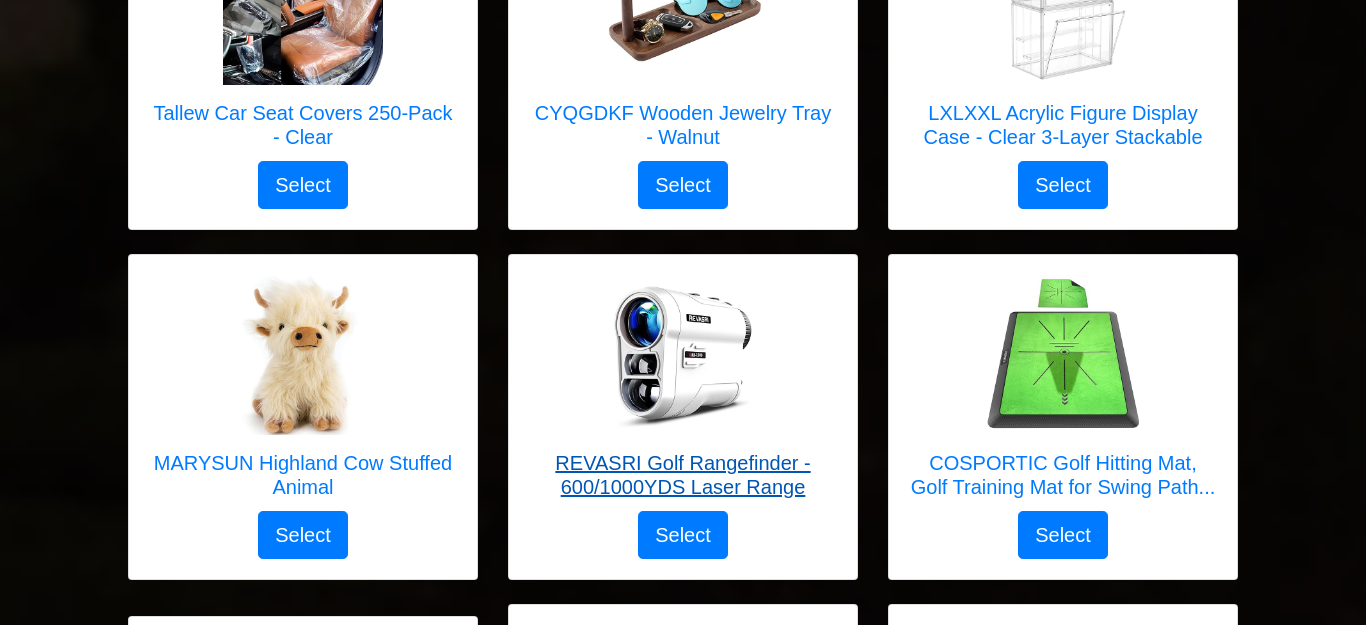 click at bounding box center [683, 355] 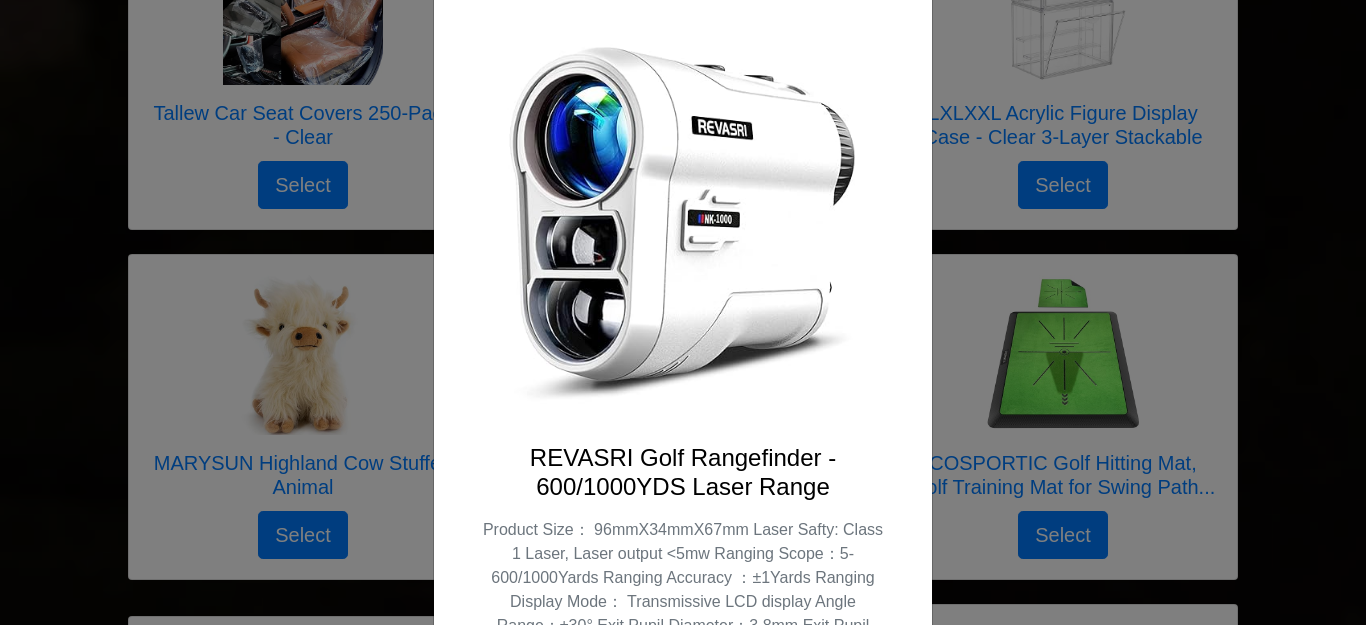 scroll, scrollTop: 0, scrollLeft: 0, axis: both 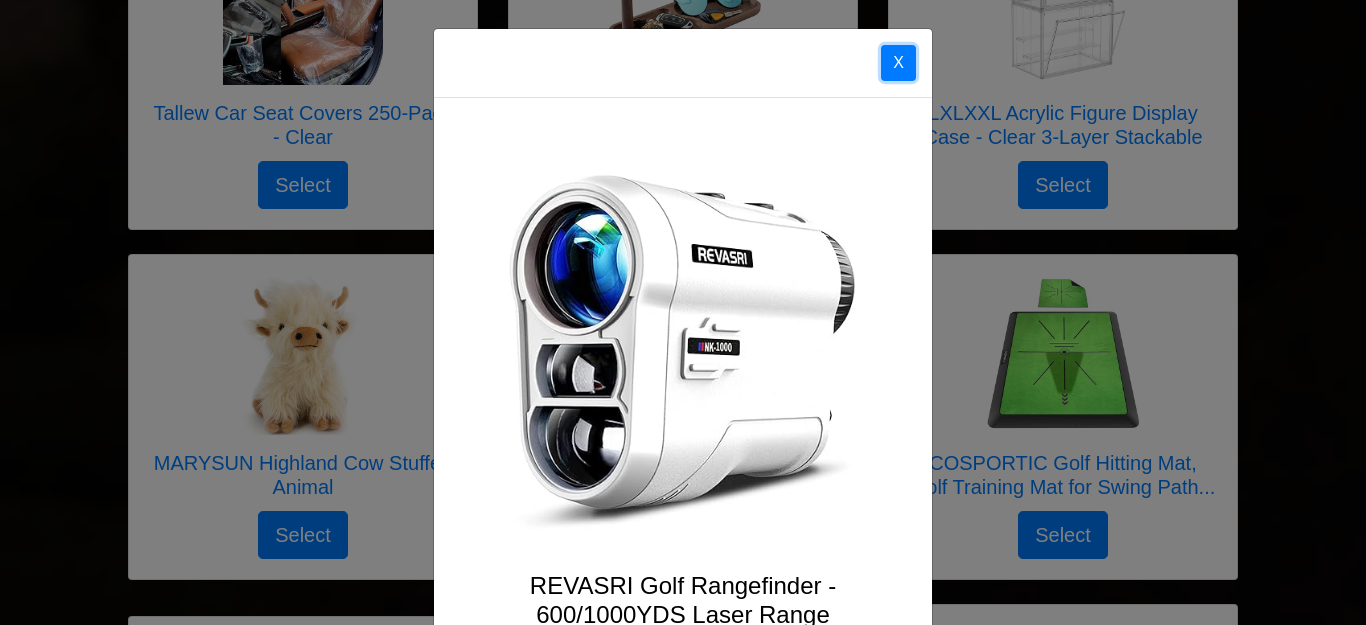 click on "X" at bounding box center [898, 63] 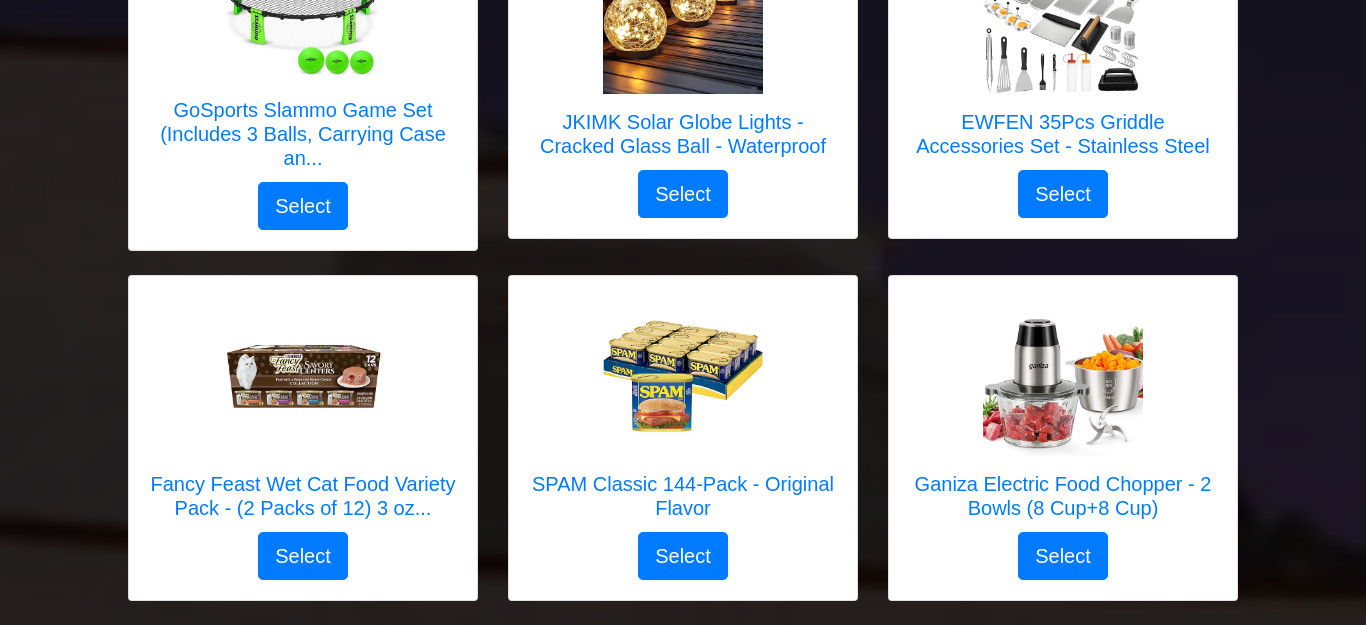 scroll, scrollTop: 2616, scrollLeft: 0, axis: vertical 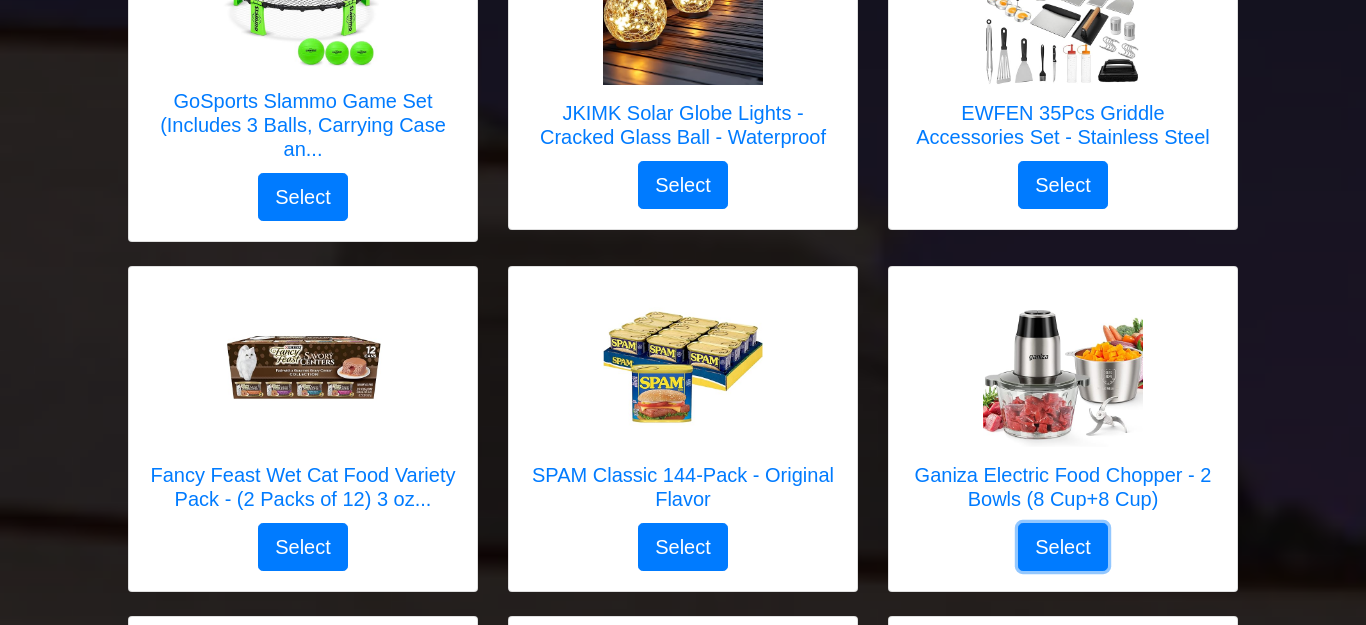 click on "Select" at bounding box center (1063, 547) 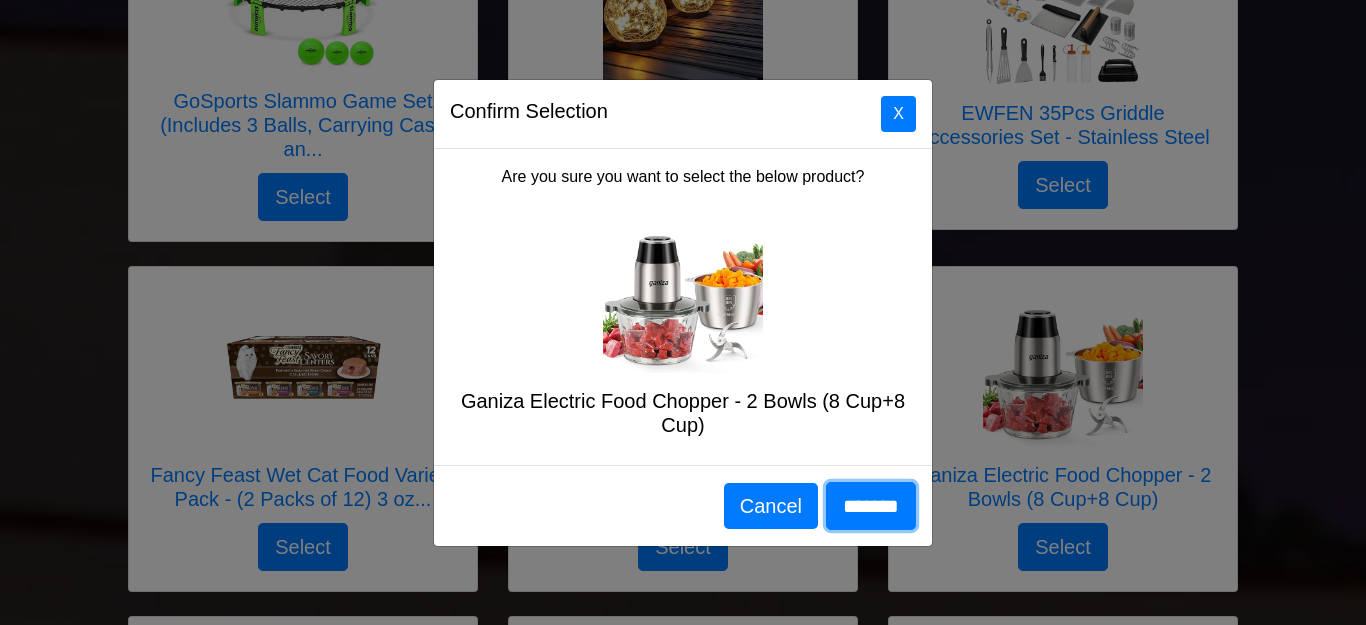 click on "*******" at bounding box center [871, 506] 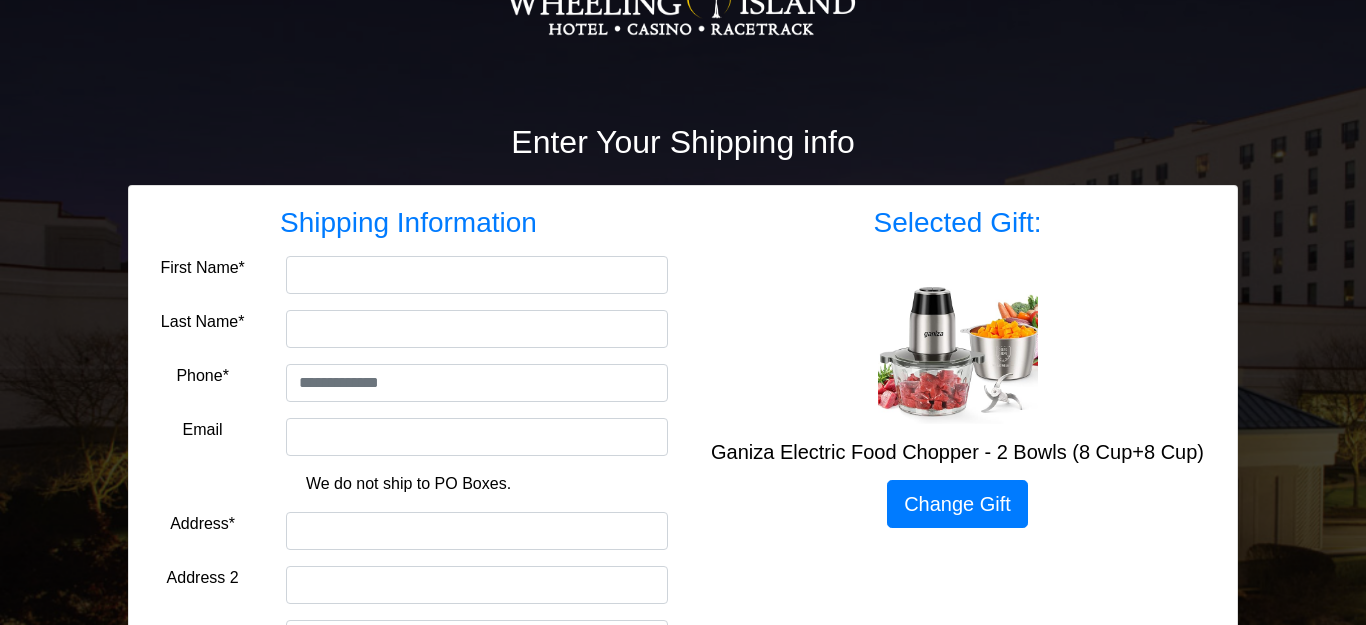 scroll, scrollTop: 156, scrollLeft: 0, axis: vertical 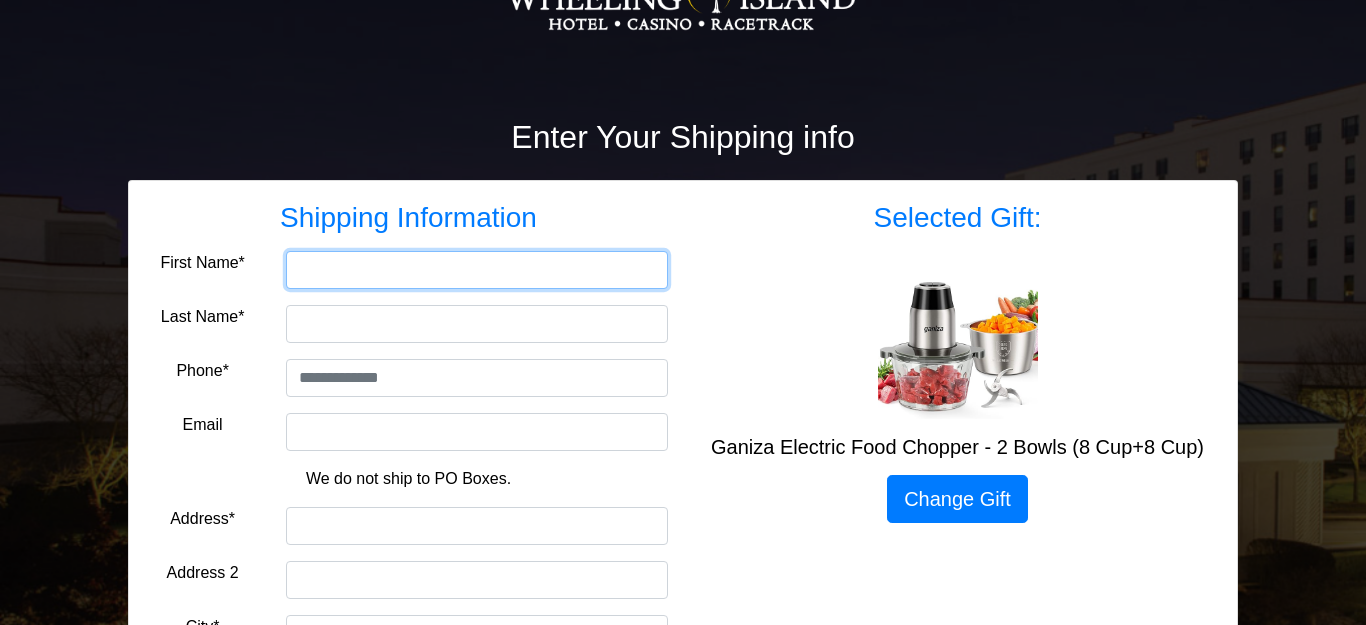 click on "First Name*" at bounding box center (477, 270) 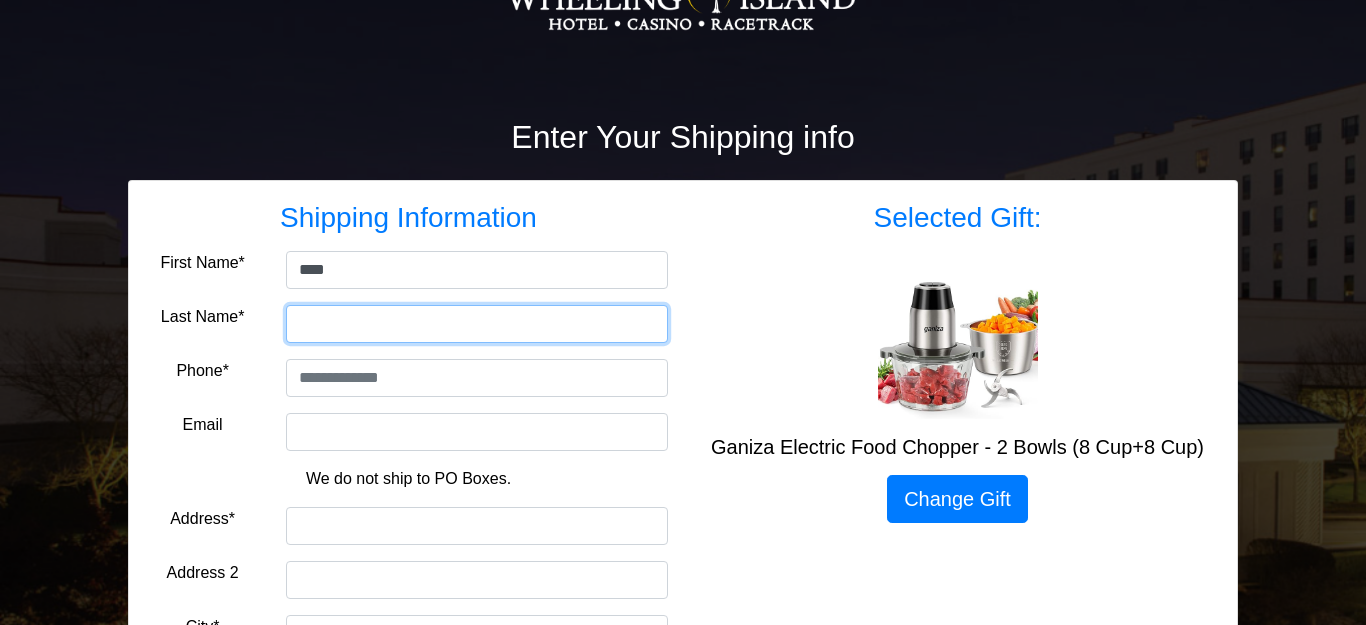 type on "*****" 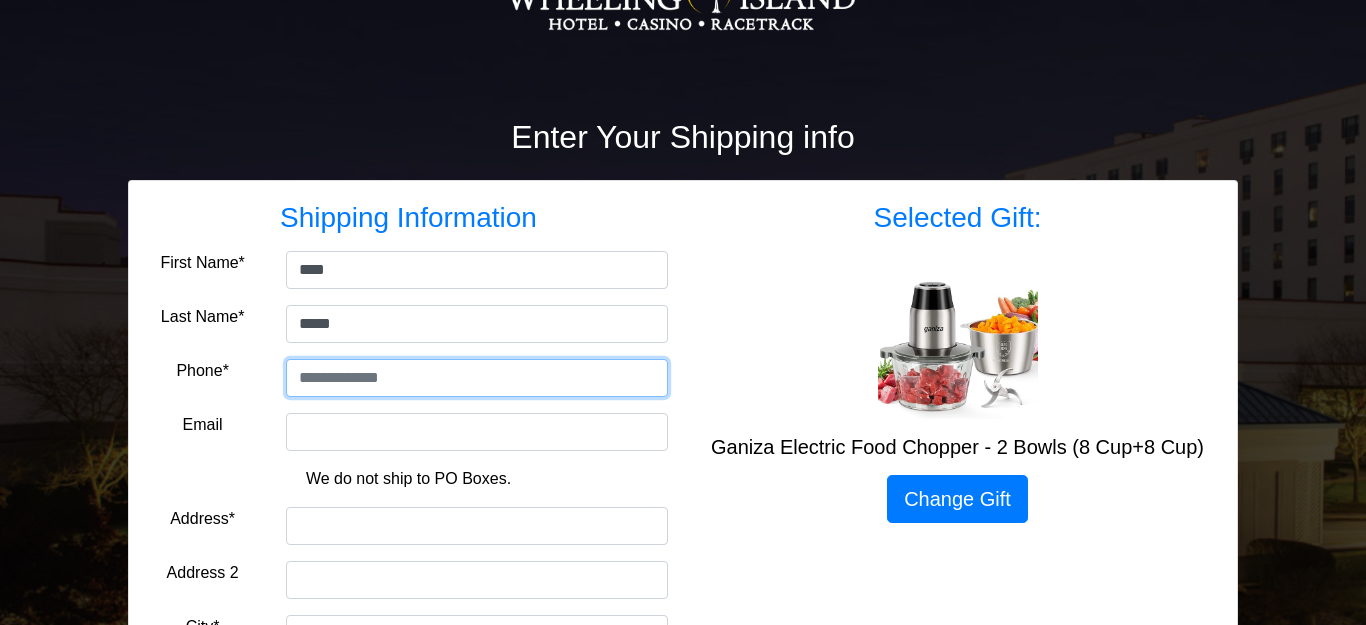 type on "**********" 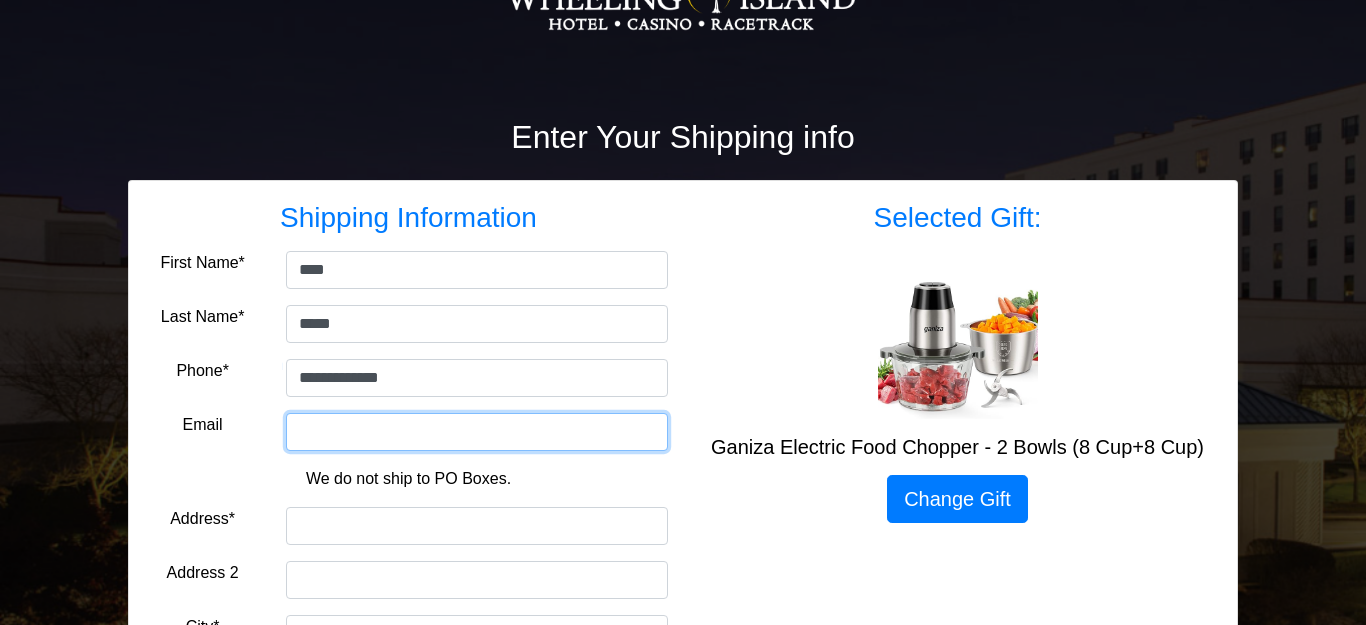 type on "**********" 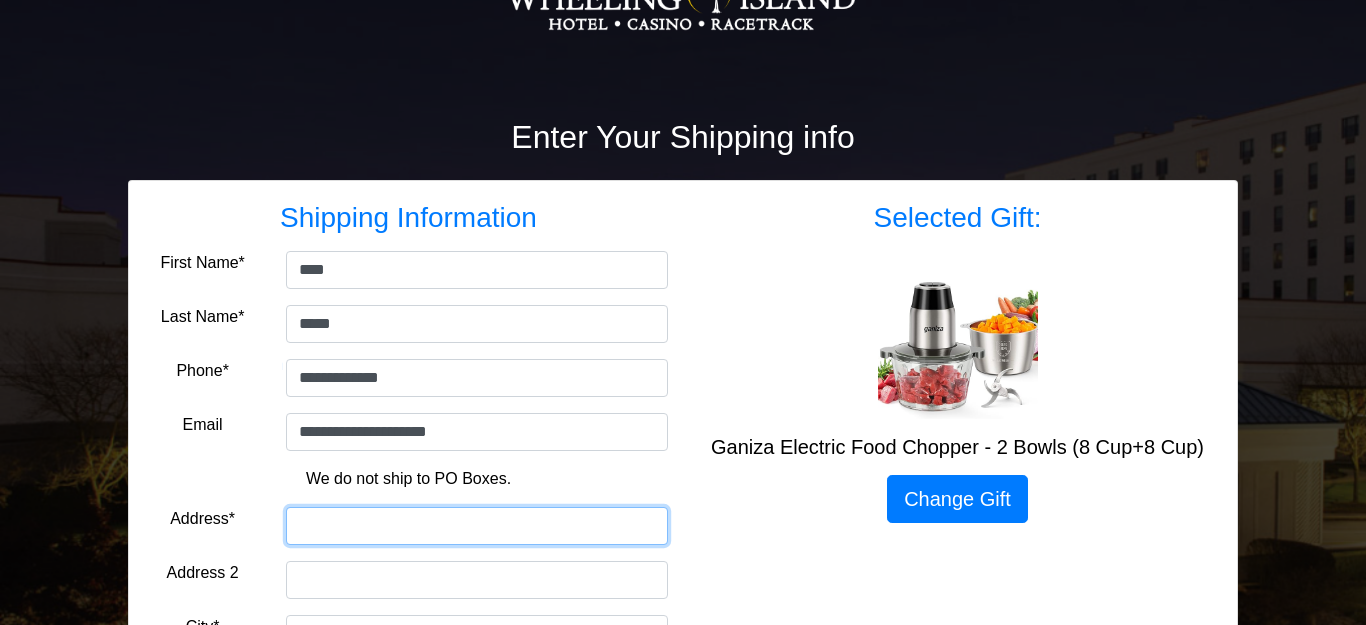 type on "**********" 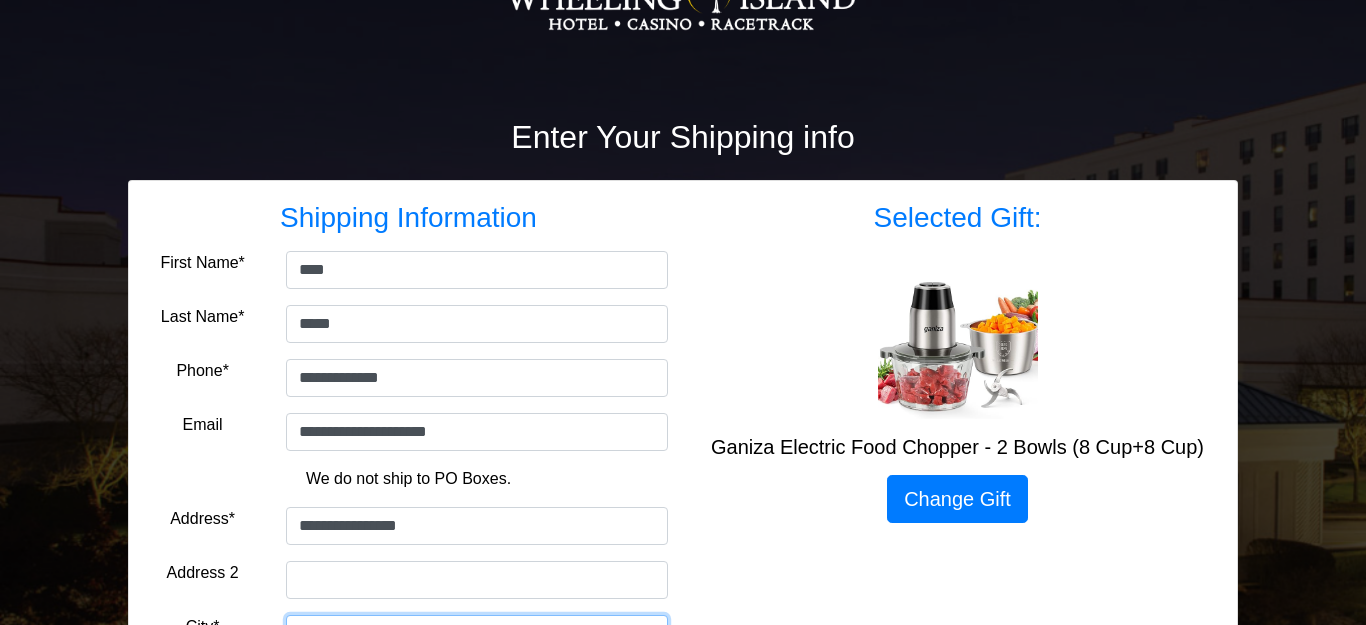 type on "**********" 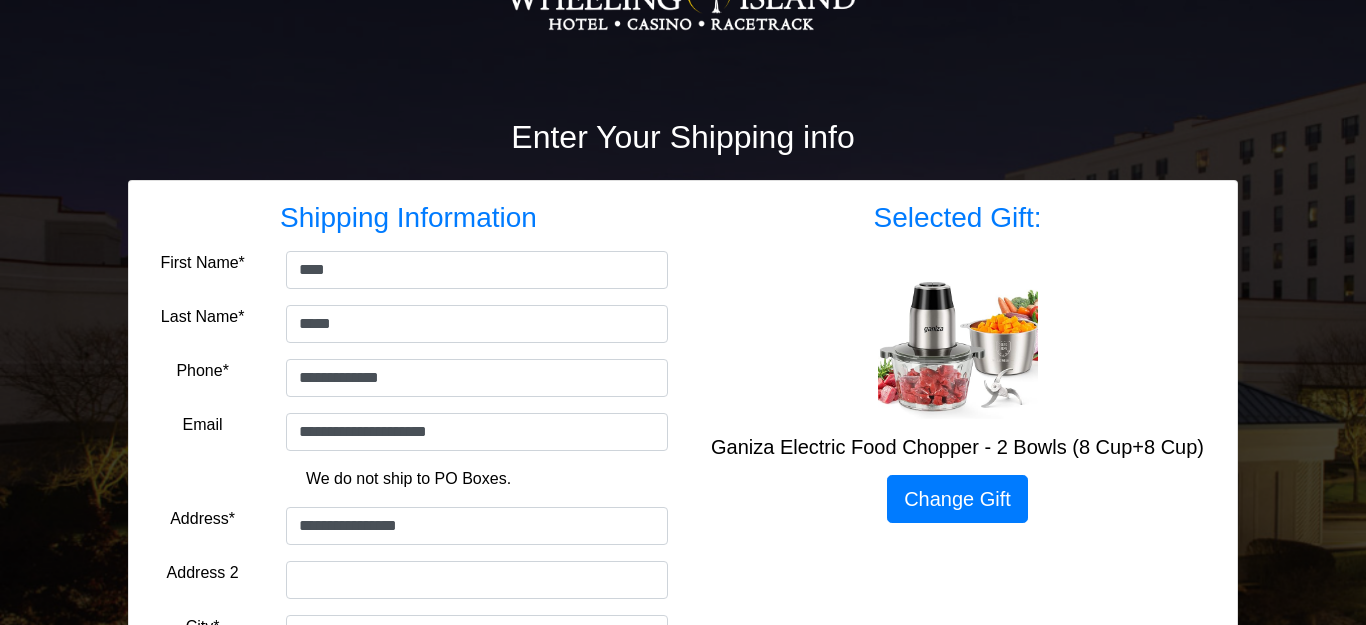 select on "**" 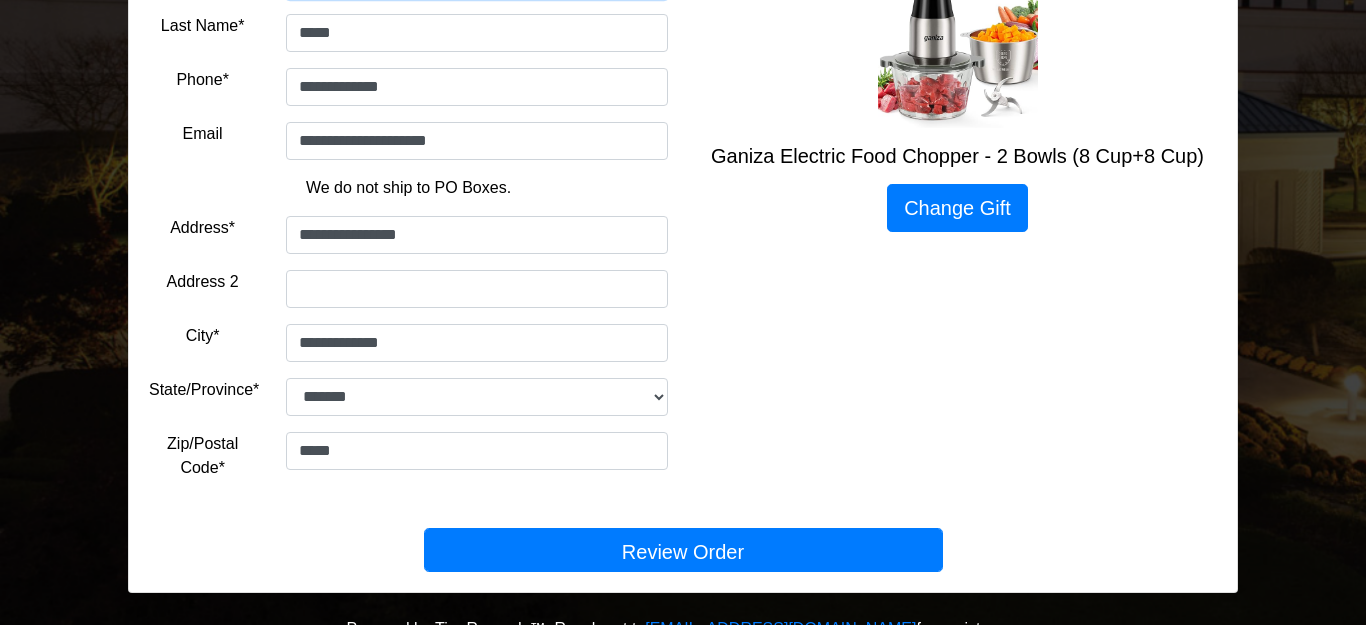 scroll, scrollTop: 463, scrollLeft: 0, axis: vertical 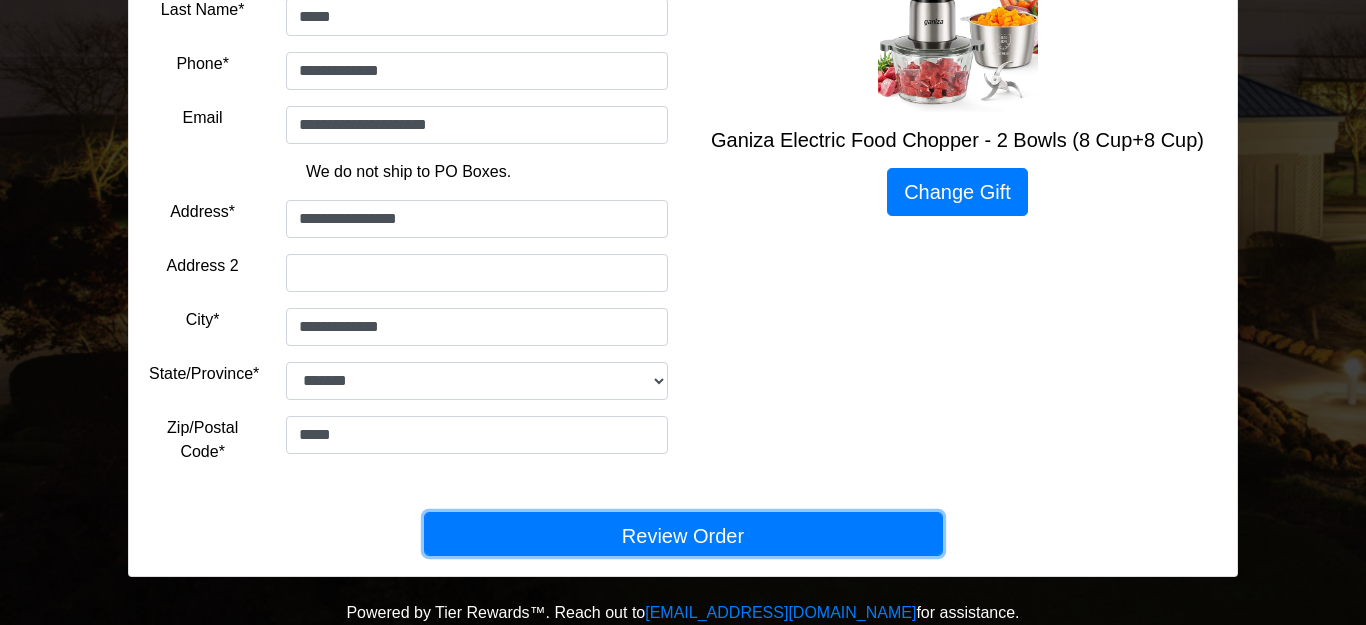 click on "Review Order" at bounding box center (683, 534) 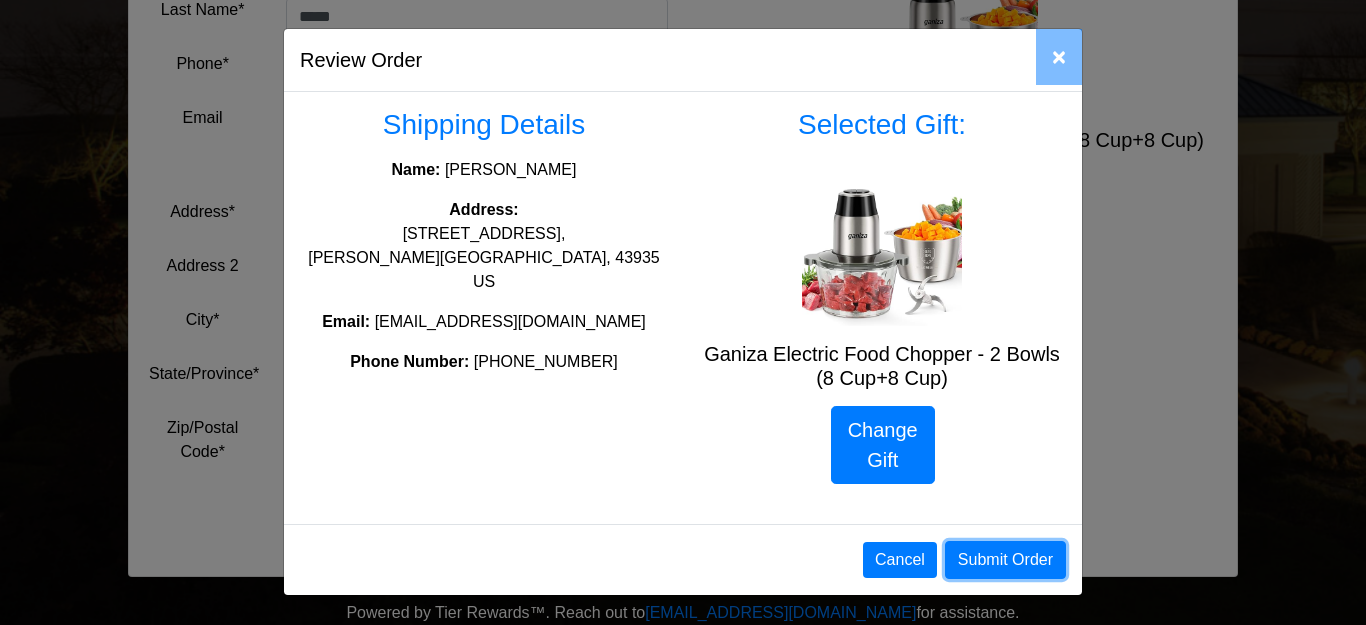 click on "Submit Order" at bounding box center [1005, 560] 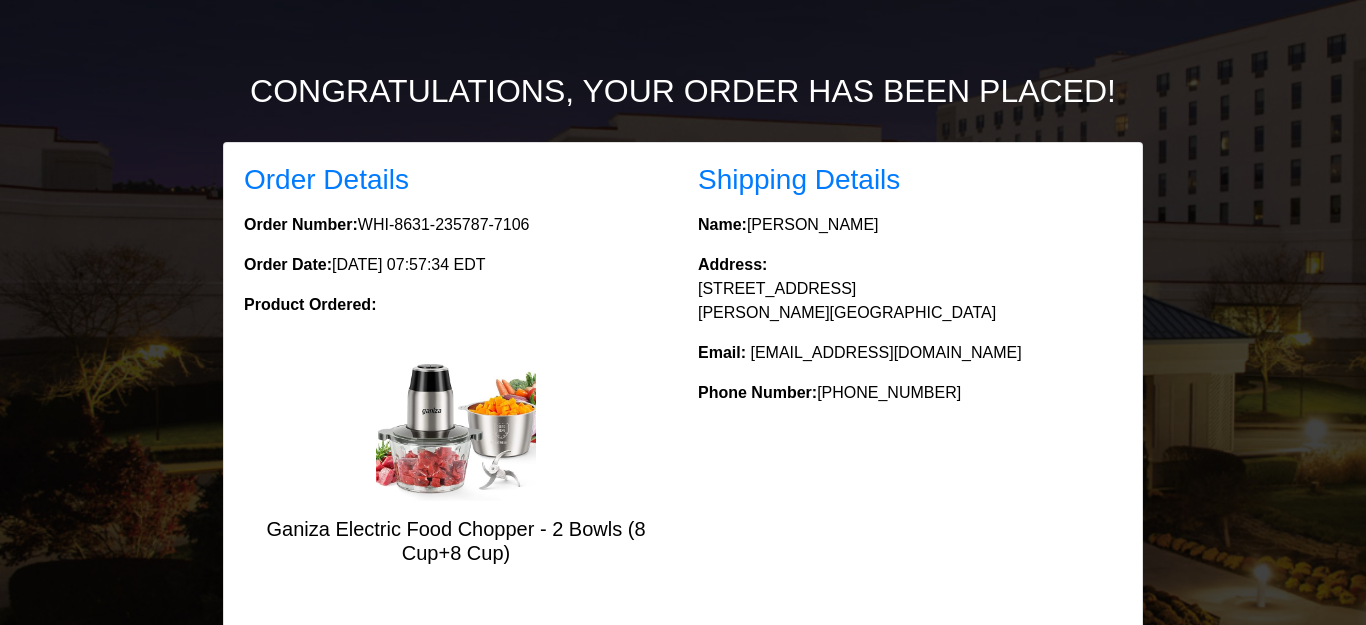 scroll, scrollTop: 195, scrollLeft: 0, axis: vertical 